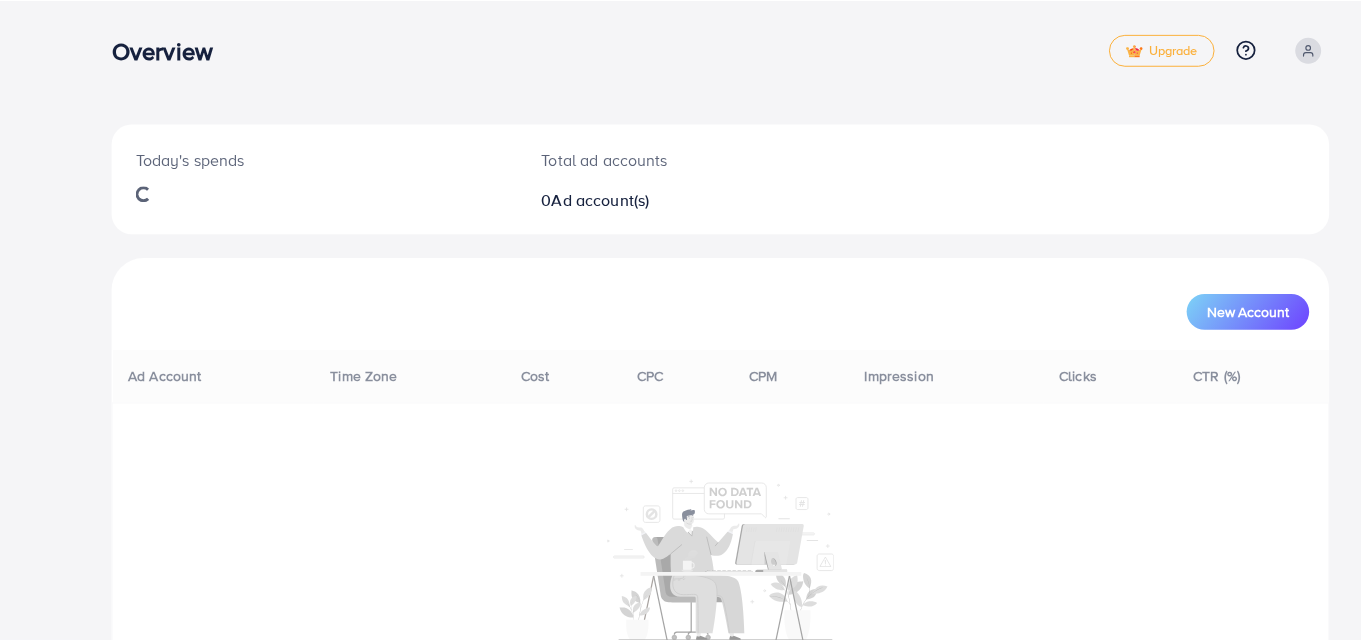 scroll, scrollTop: 0, scrollLeft: 0, axis: both 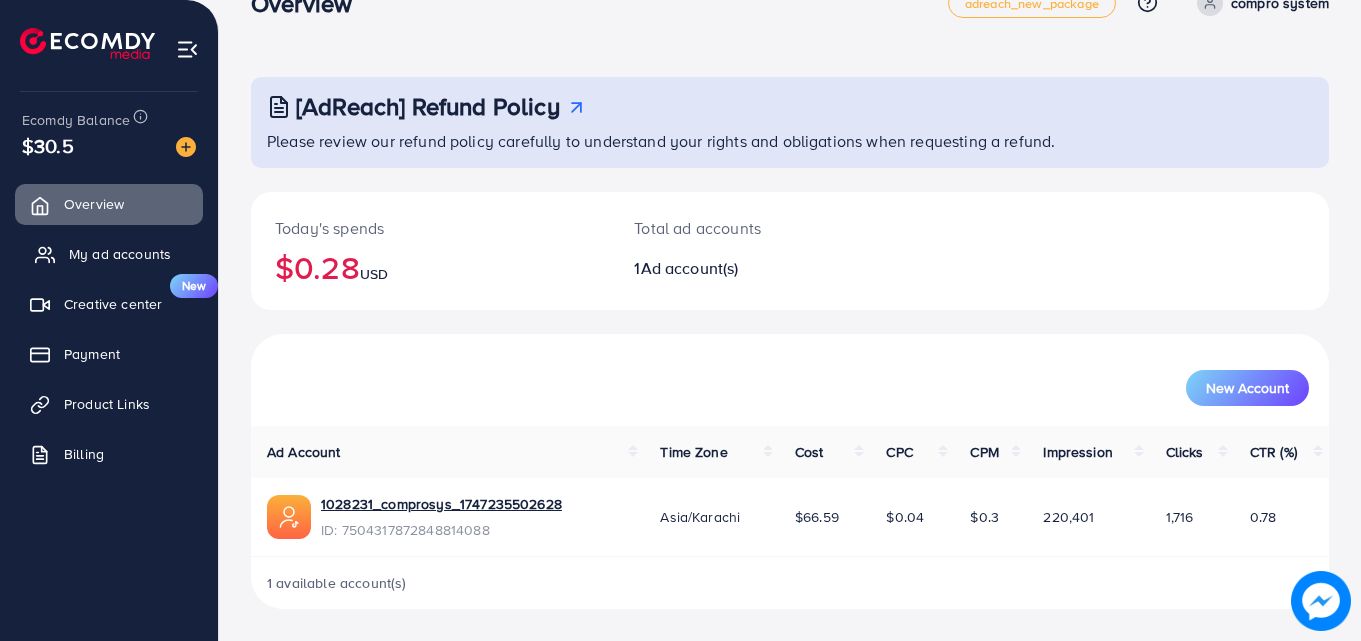 click on "My ad accounts" at bounding box center (120, 254) 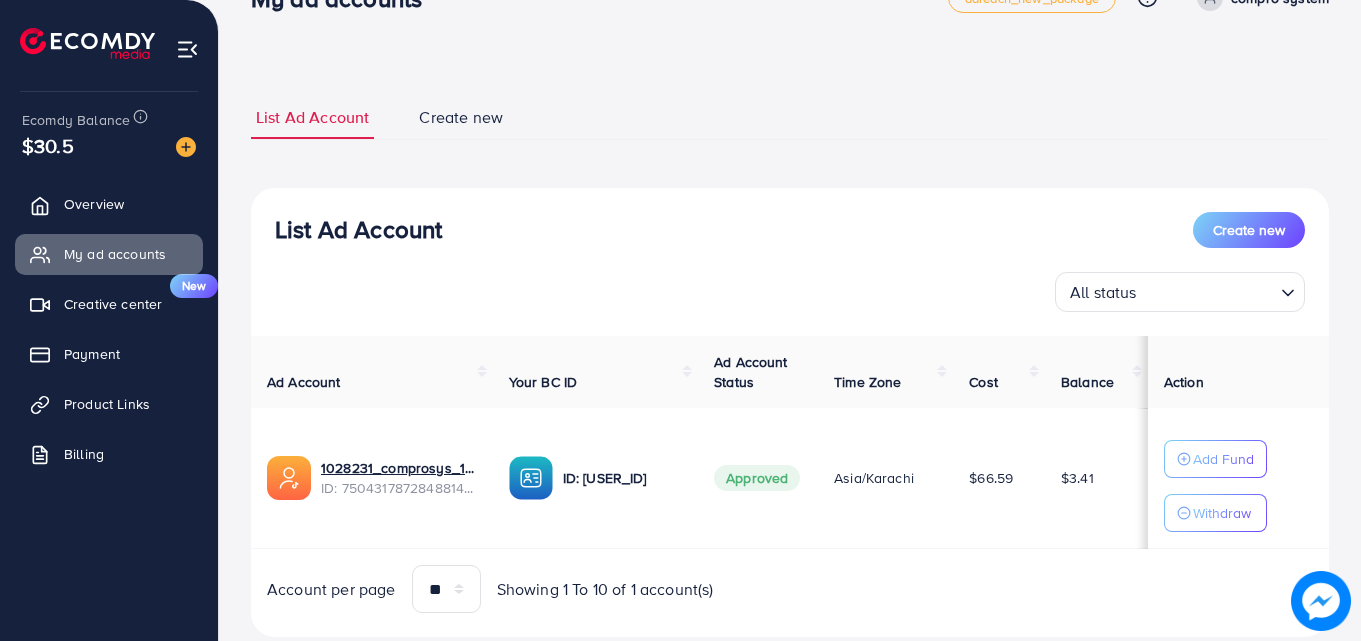 scroll, scrollTop: 104, scrollLeft: 0, axis: vertical 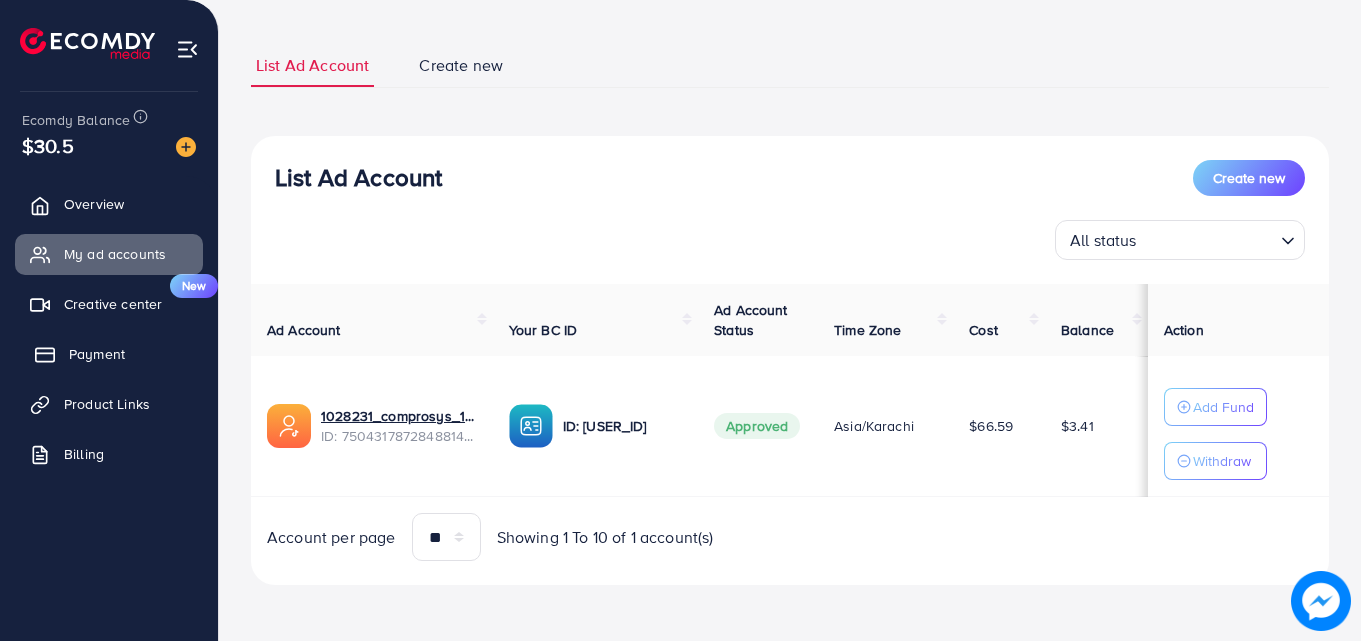 click on "Payment" at bounding box center (97, 354) 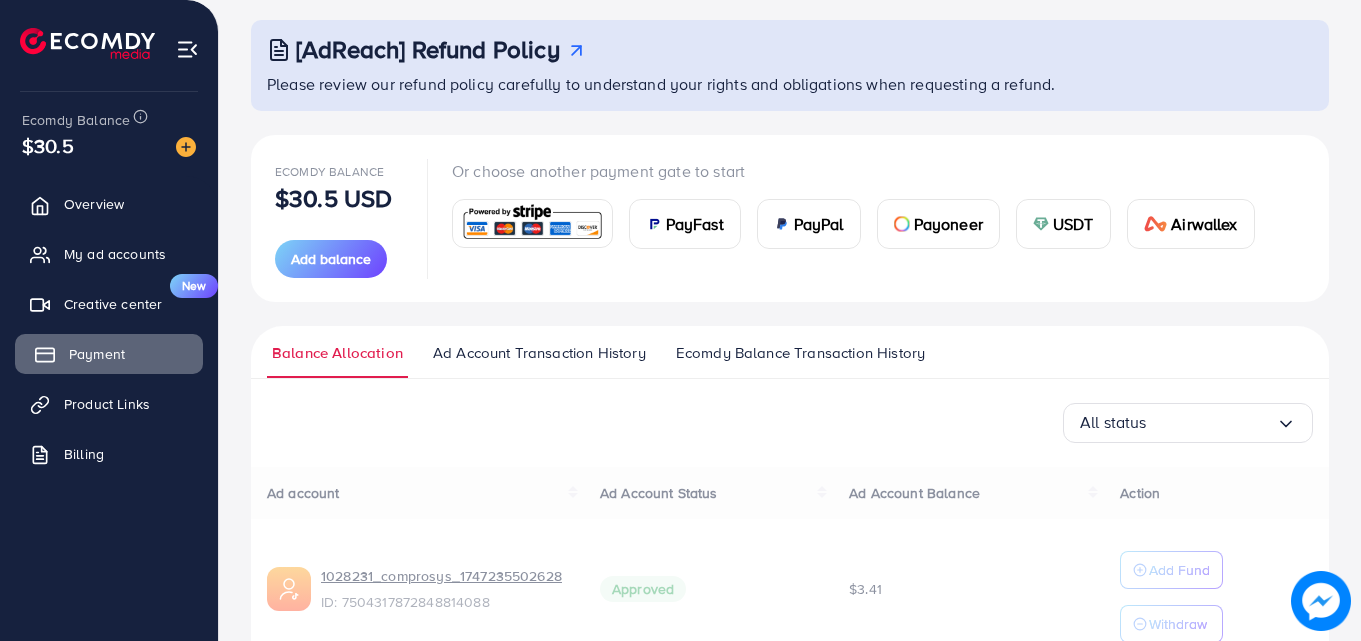 scroll, scrollTop: 0, scrollLeft: 0, axis: both 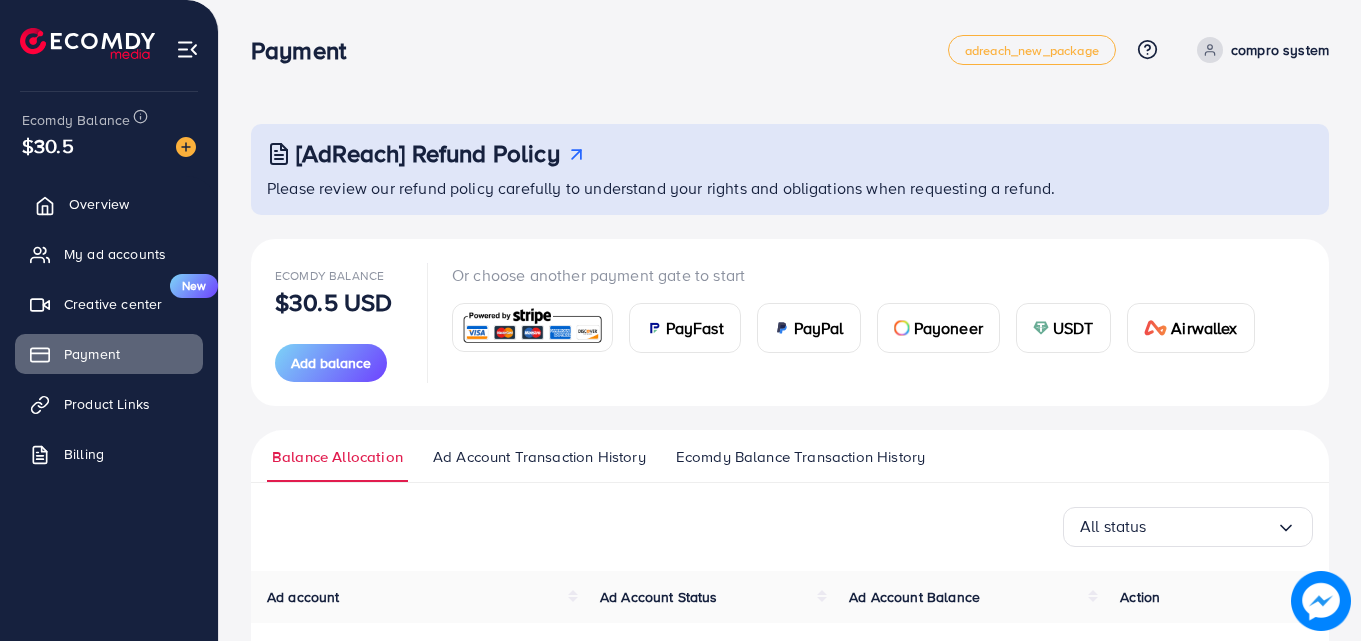 click on "Overview" at bounding box center (99, 204) 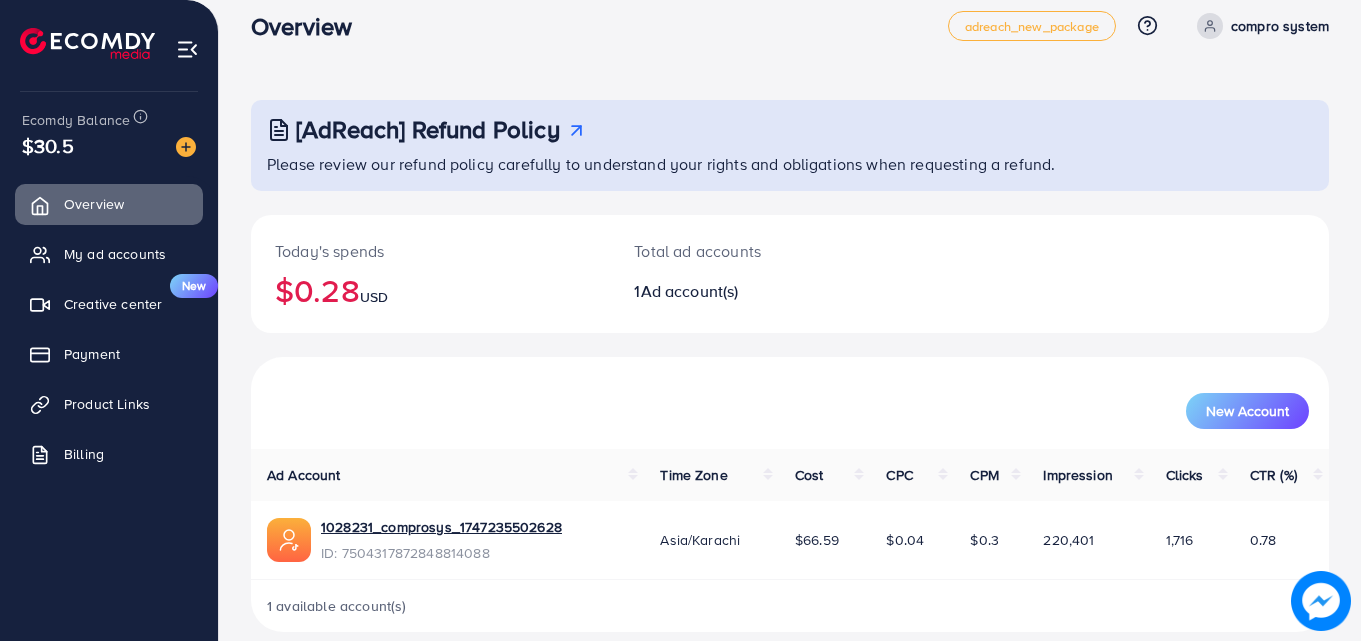 scroll, scrollTop: 47, scrollLeft: 0, axis: vertical 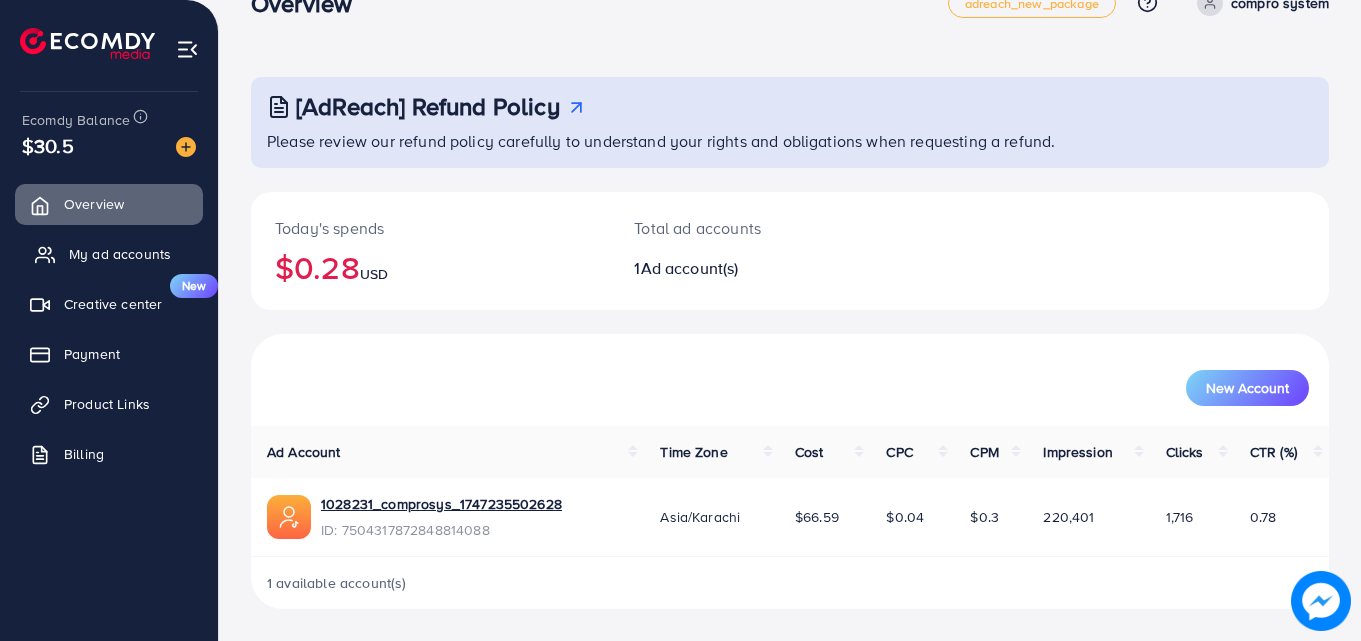 click on "My ad accounts" at bounding box center (120, 254) 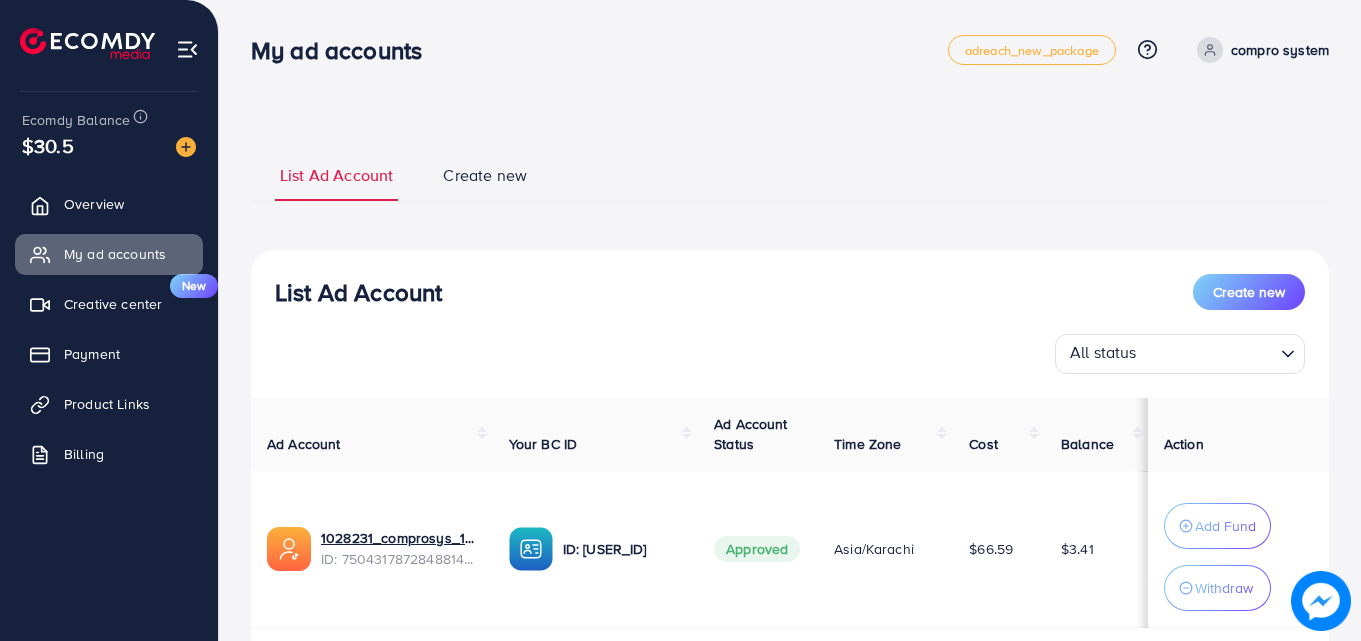 scroll, scrollTop: 131, scrollLeft: 0, axis: vertical 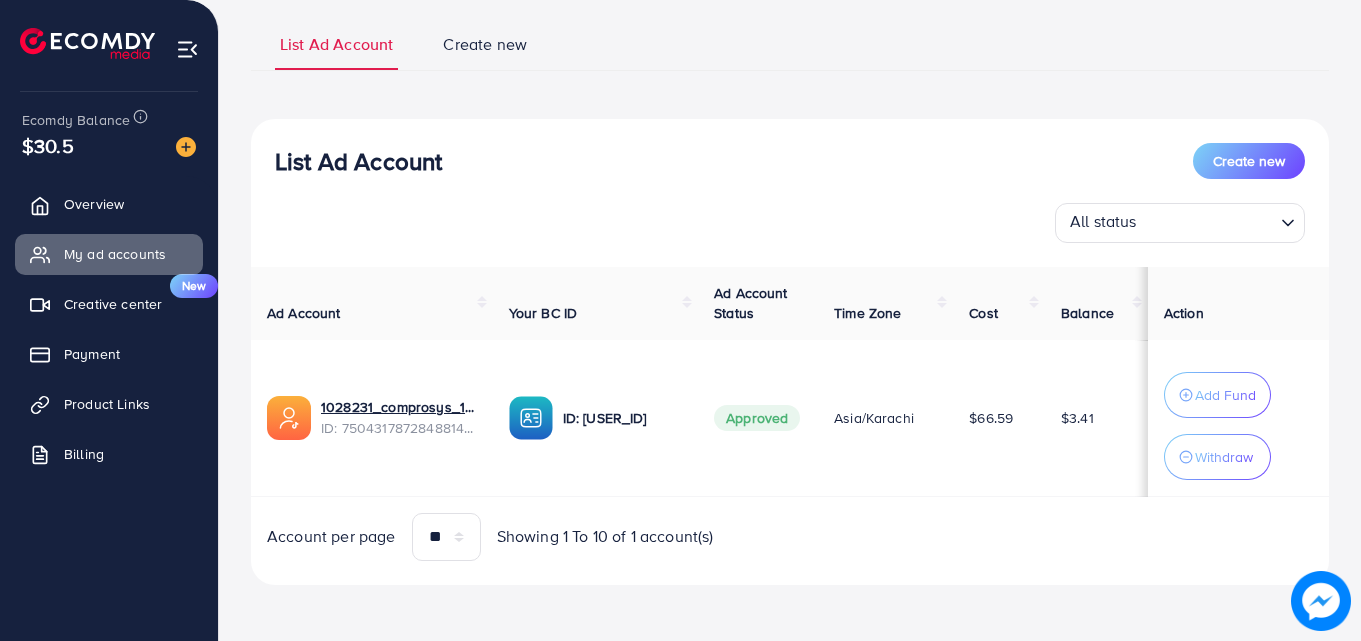 click at bounding box center (1208, 223) 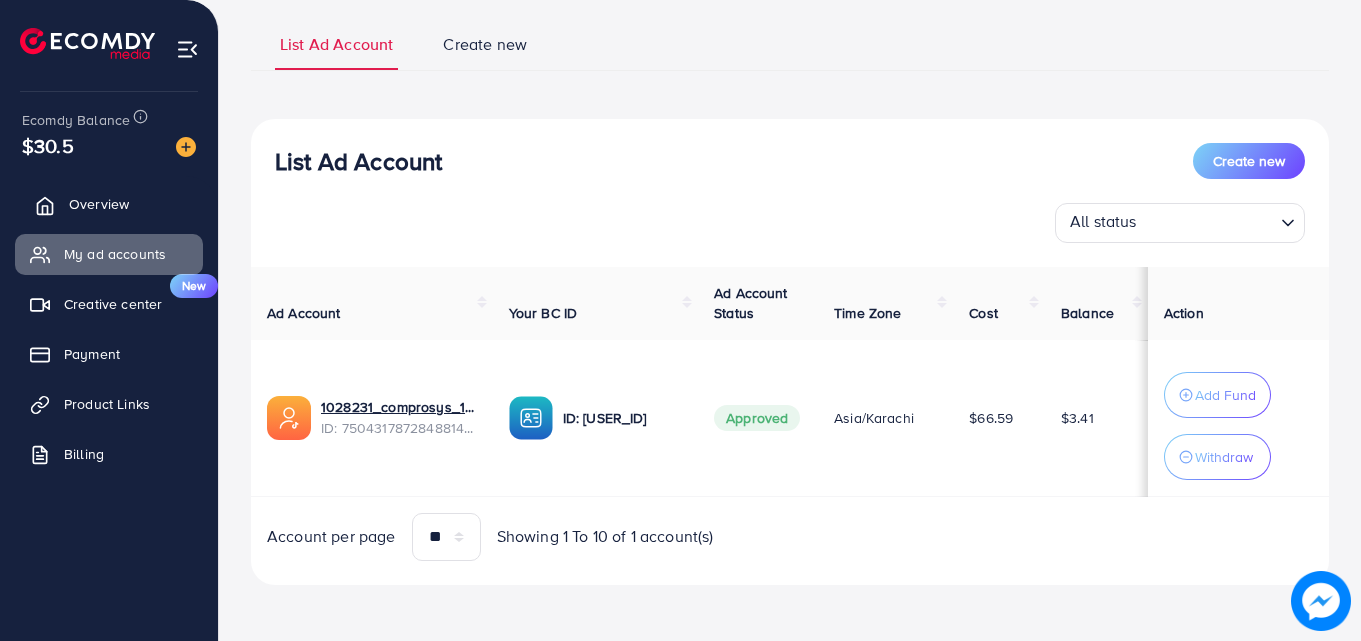 click on "Overview" at bounding box center (99, 204) 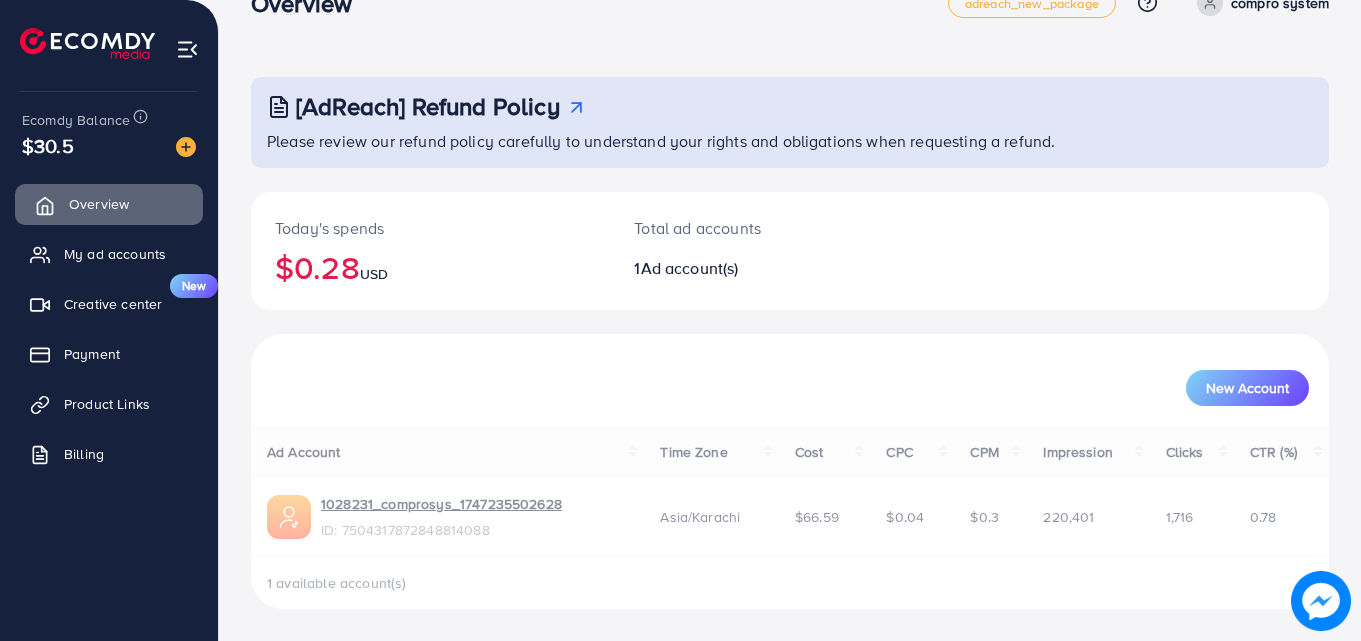 scroll, scrollTop: 0, scrollLeft: 0, axis: both 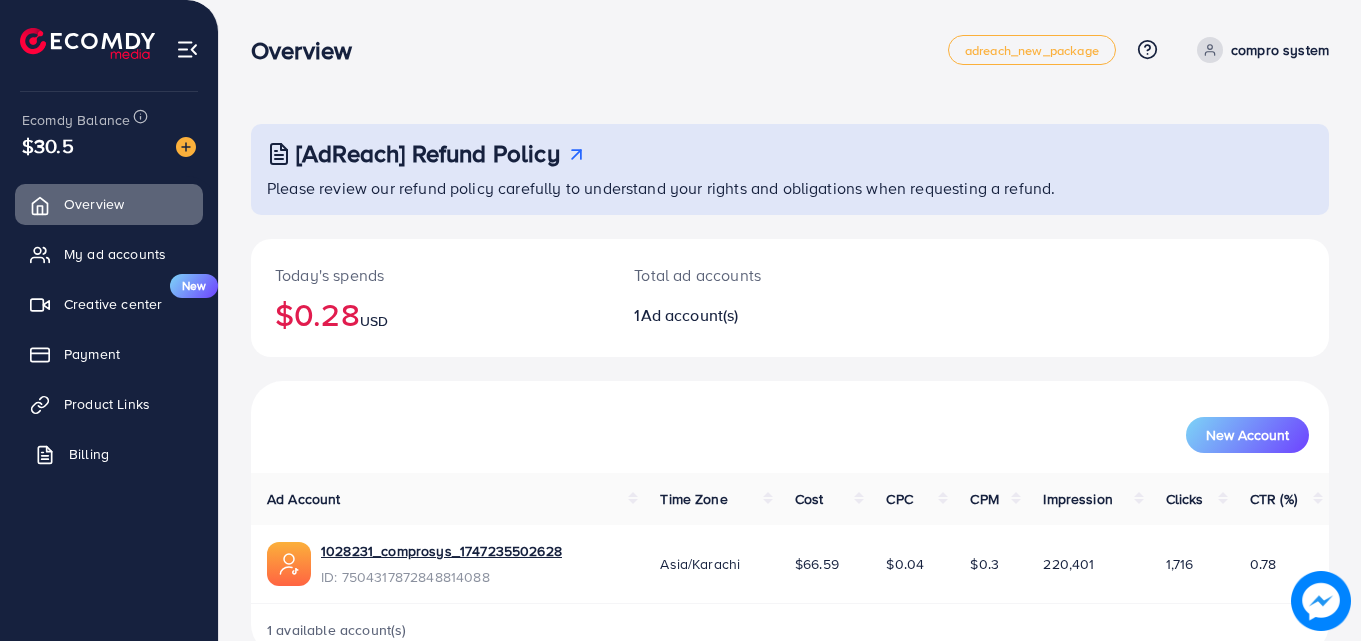 click on "Billing" at bounding box center [89, 454] 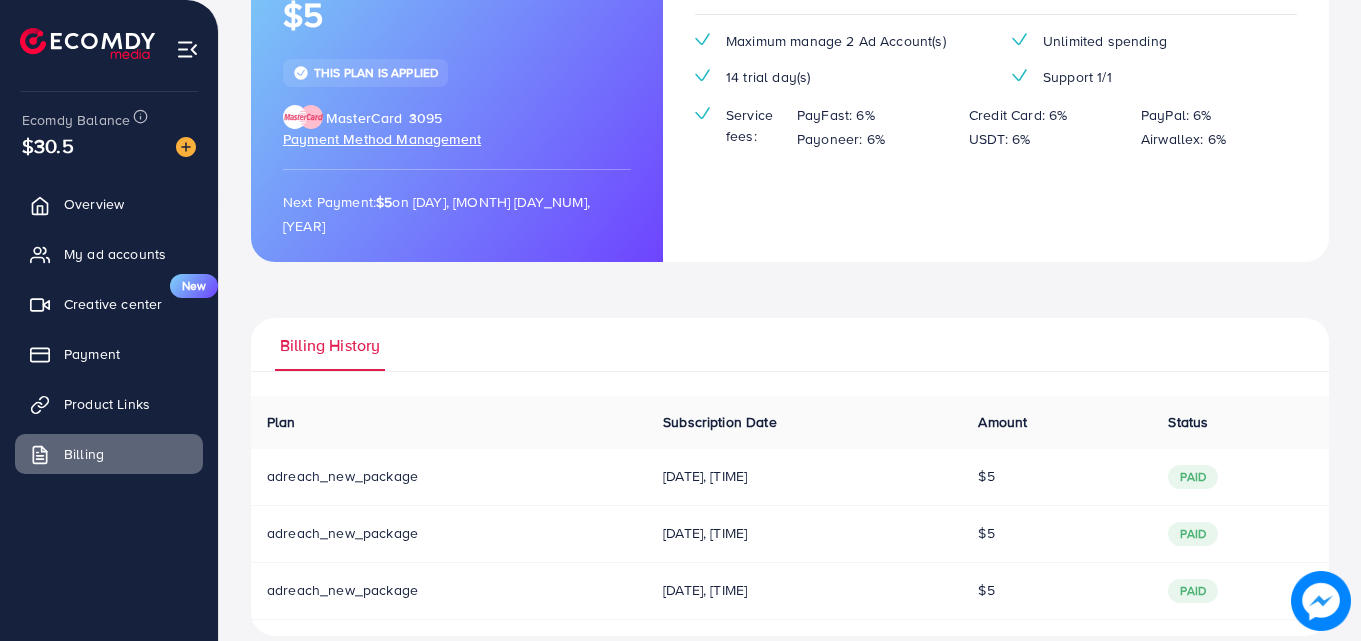 scroll, scrollTop: 230, scrollLeft: 0, axis: vertical 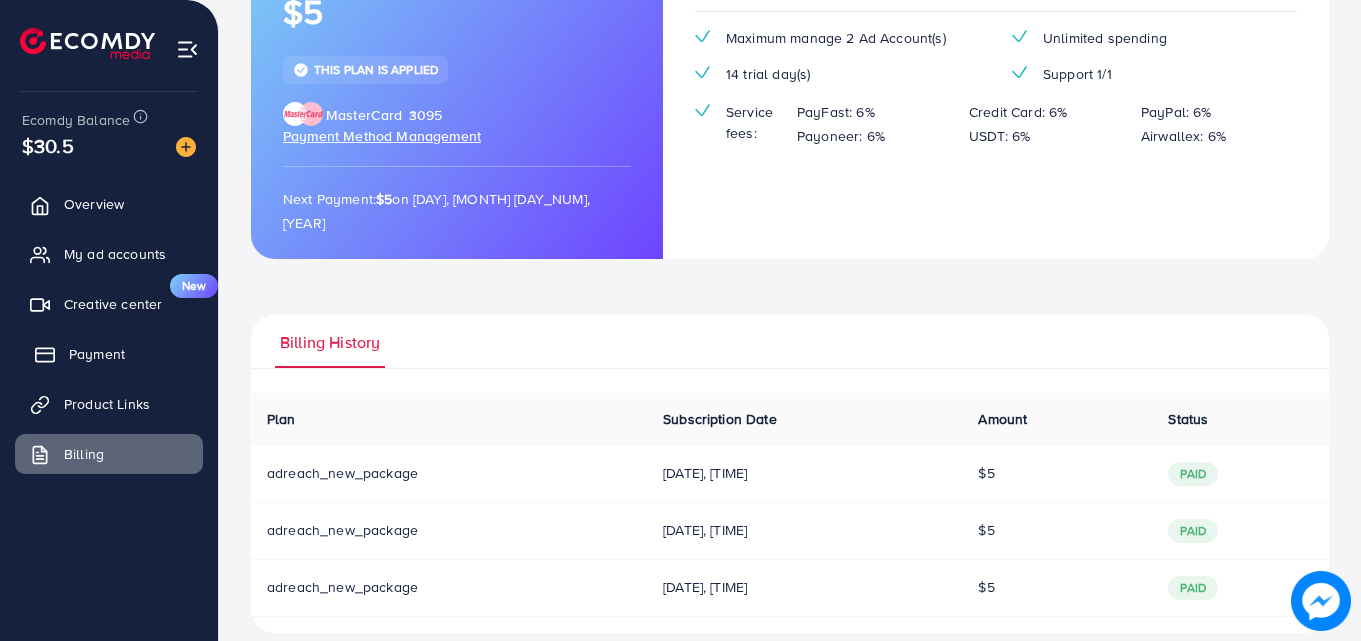 click on "Payment" at bounding box center [97, 354] 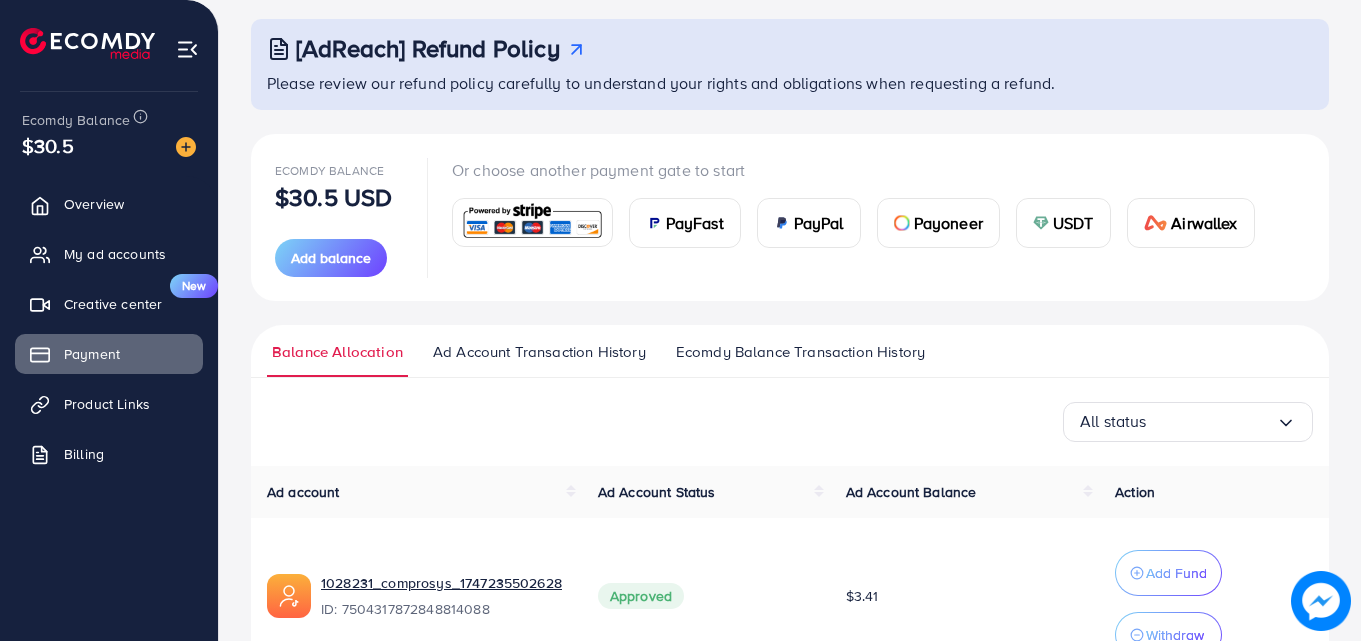 scroll, scrollTop: 90, scrollLeft: 0, axis: vertical 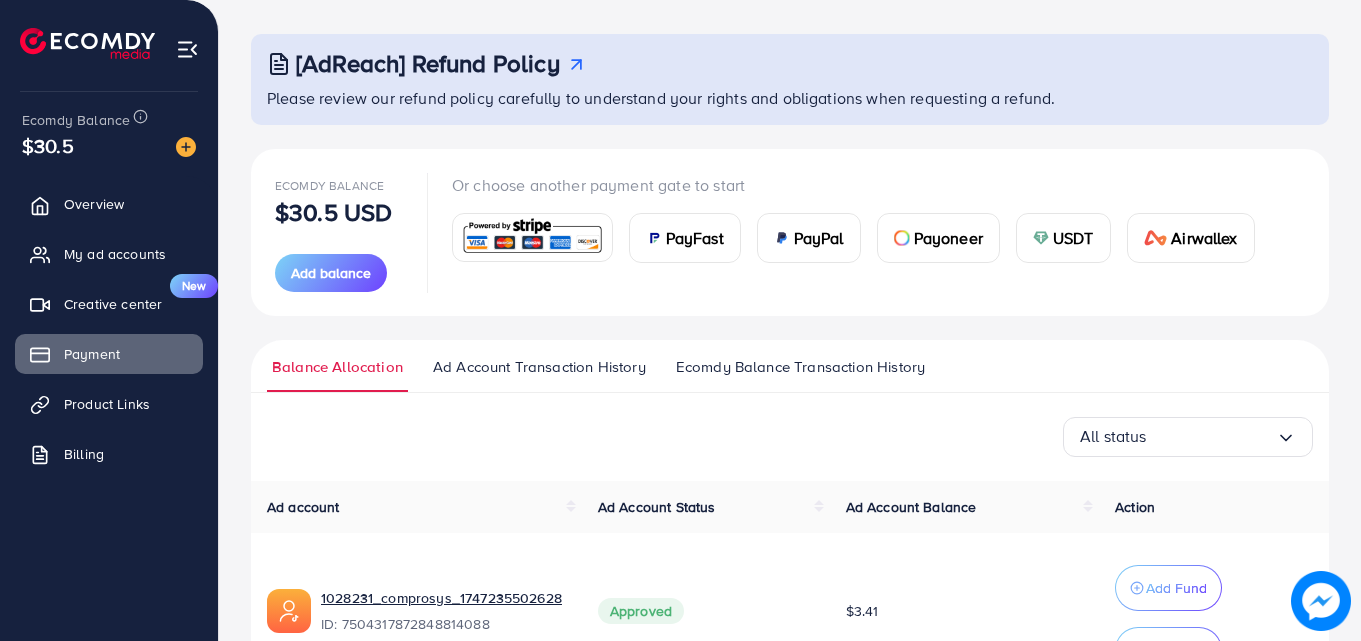 click on "Ad Account Transaction History" at bounding box center [539, 367] 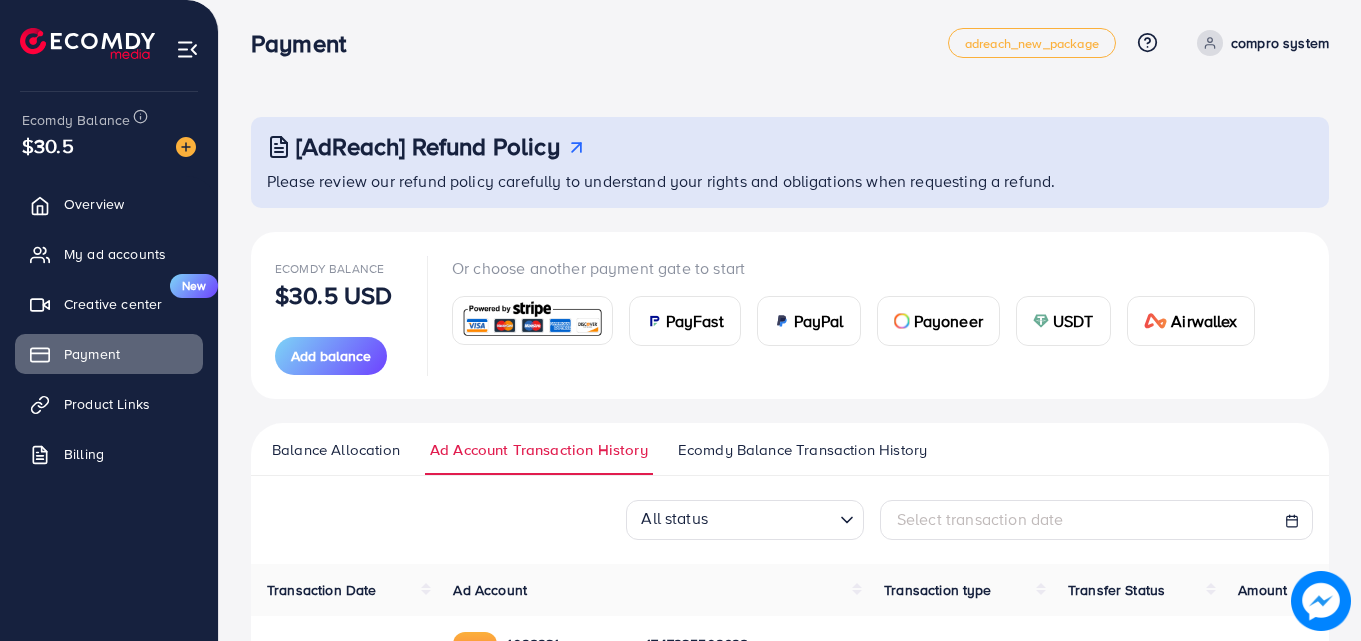 scroll, scrollTop: 0, scrollLeft: 0, axis: both 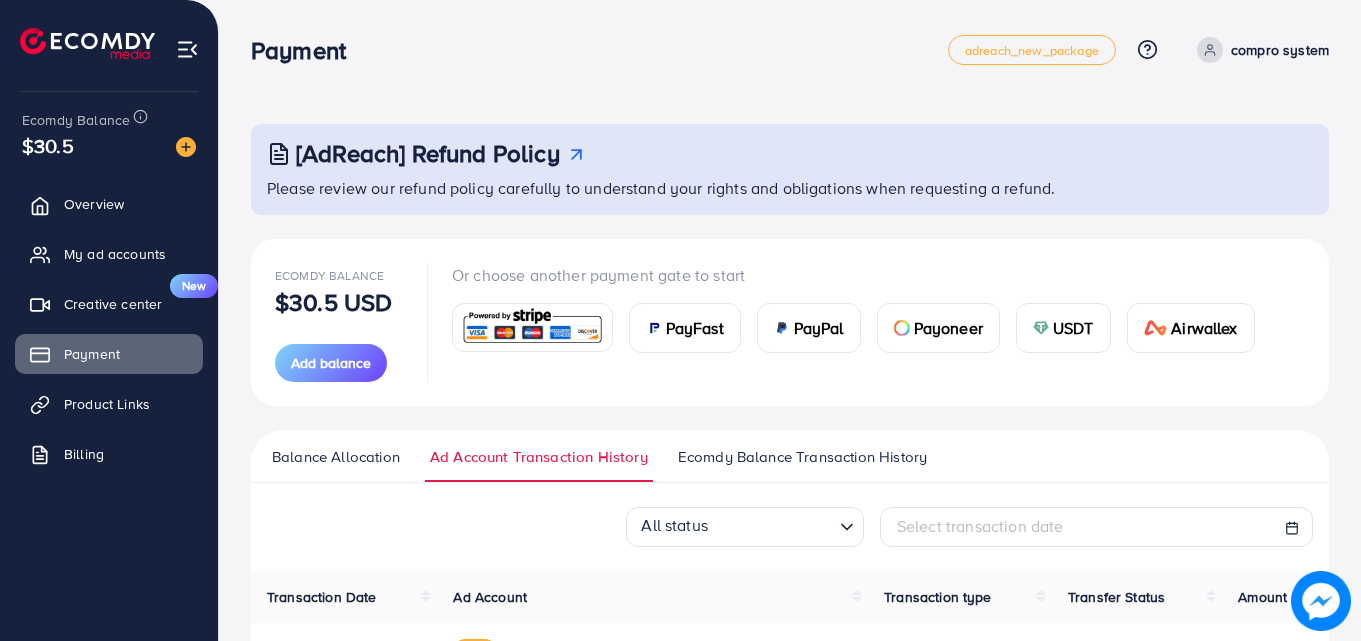 click on "Ecomdy Balance Transaction History" at bounding box center [802, 457] 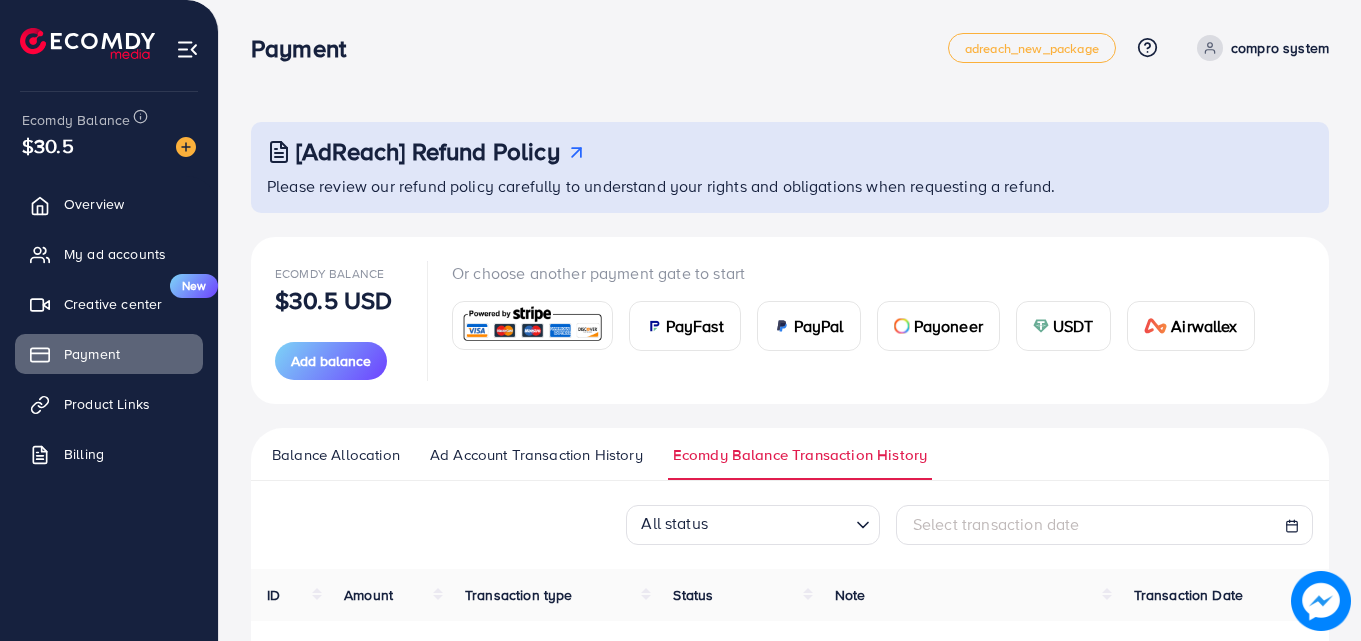 scroll, scrollTop: 0, scrollLeft: 0, axis: both 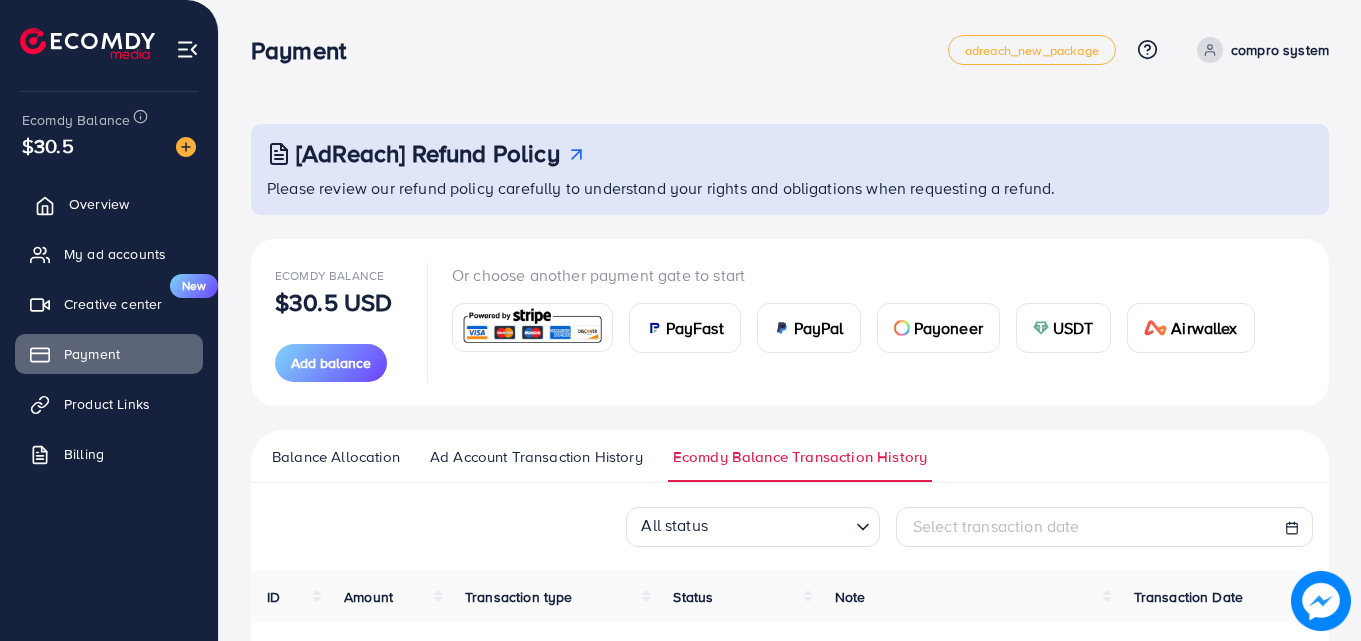 click on "Overview" at bounding box center [99, 204] 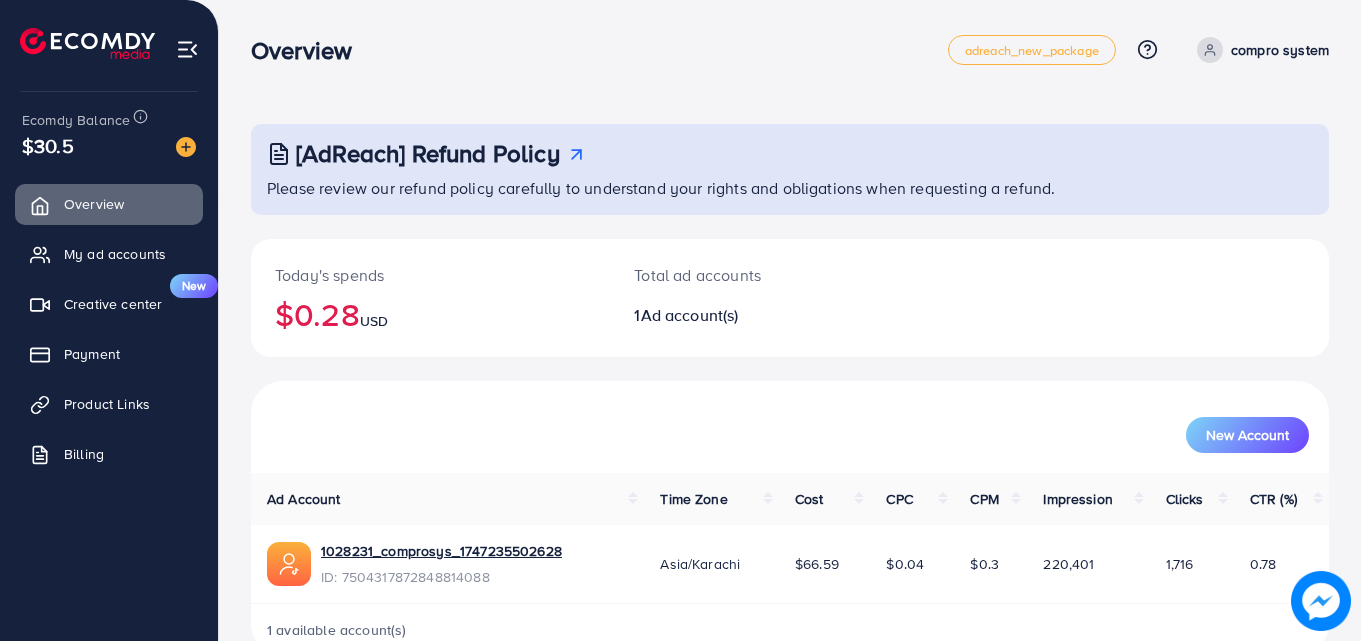 click on "$0.28  USD" at bounding box center [430, 314] 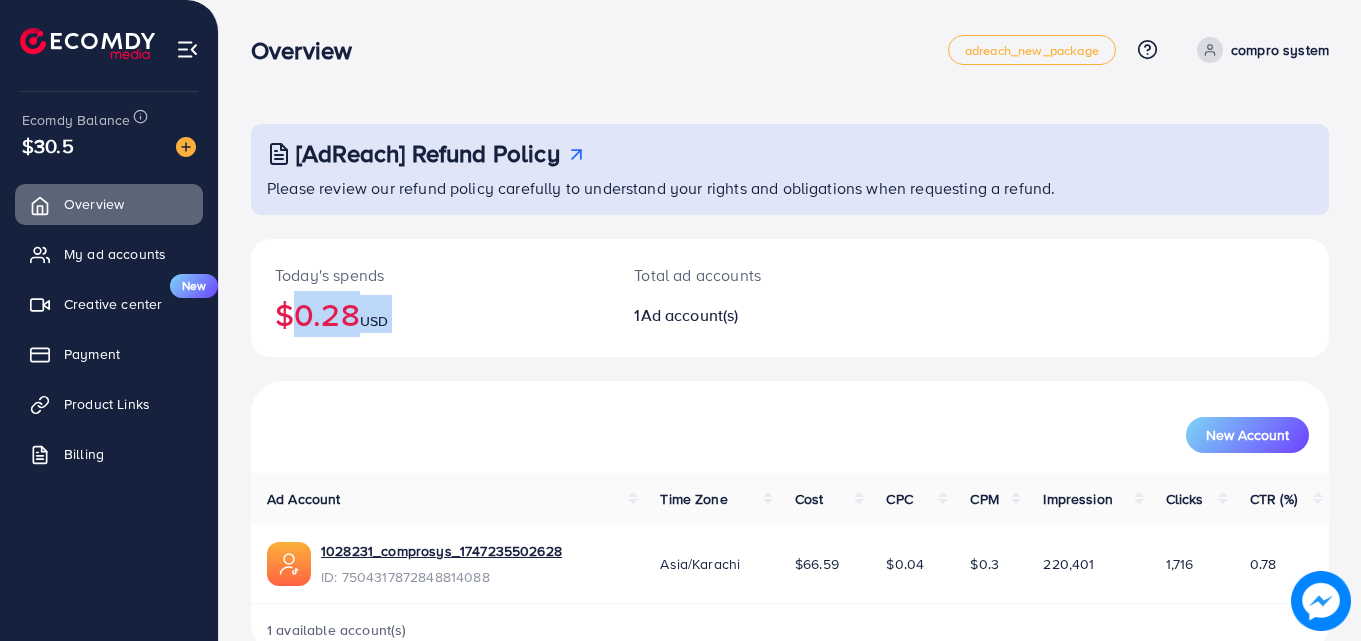 click on "$0.28  USD" at bounding box center (430, 314) 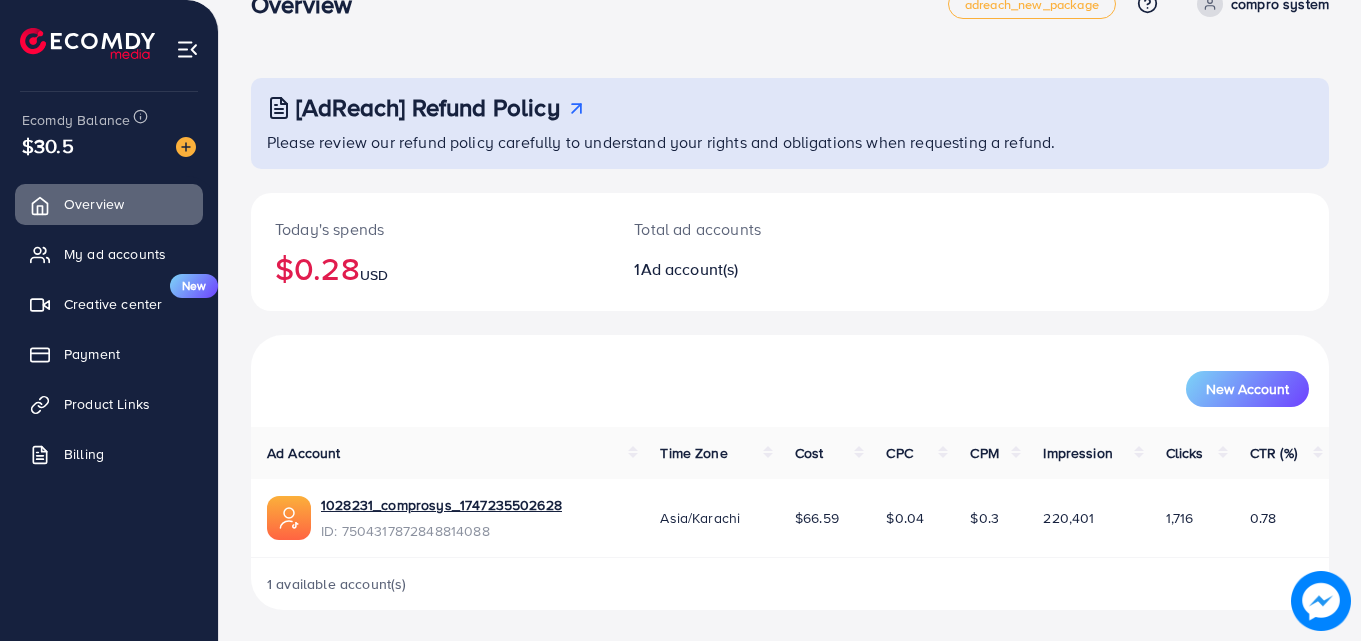 scroll, scrollTop: 47, scrollLeft: 0, axis: vertical 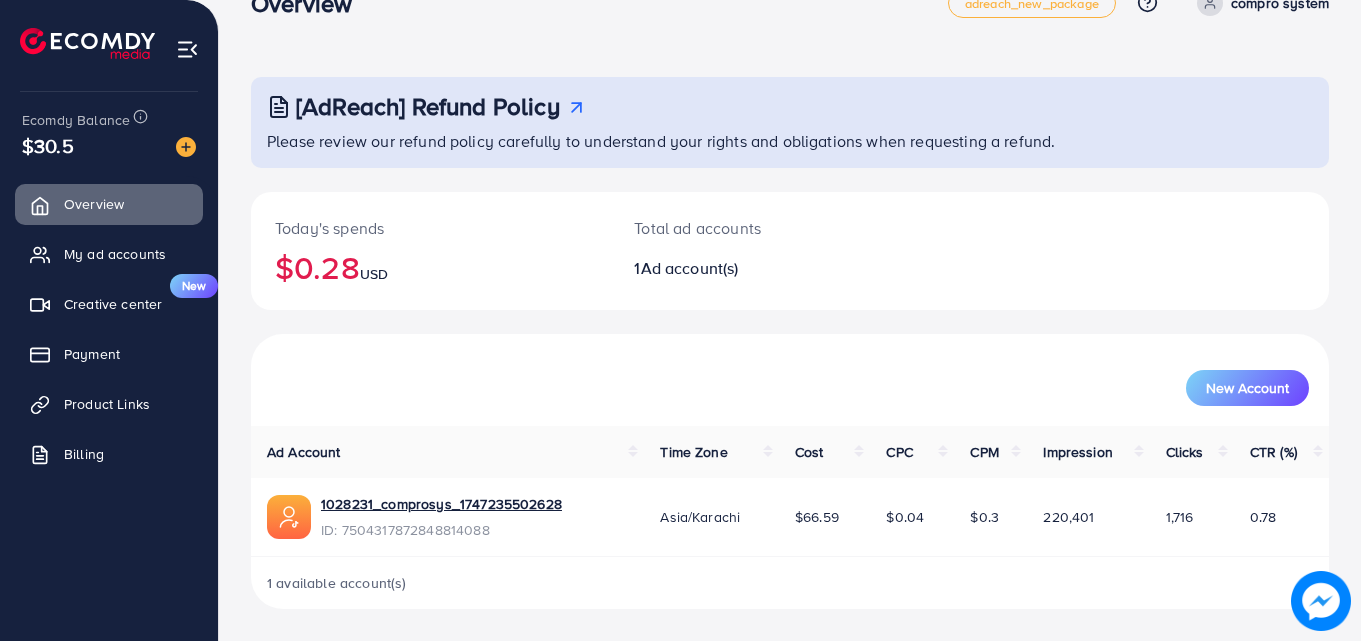 click on "Time Zone" at bounding box center (693, 452) 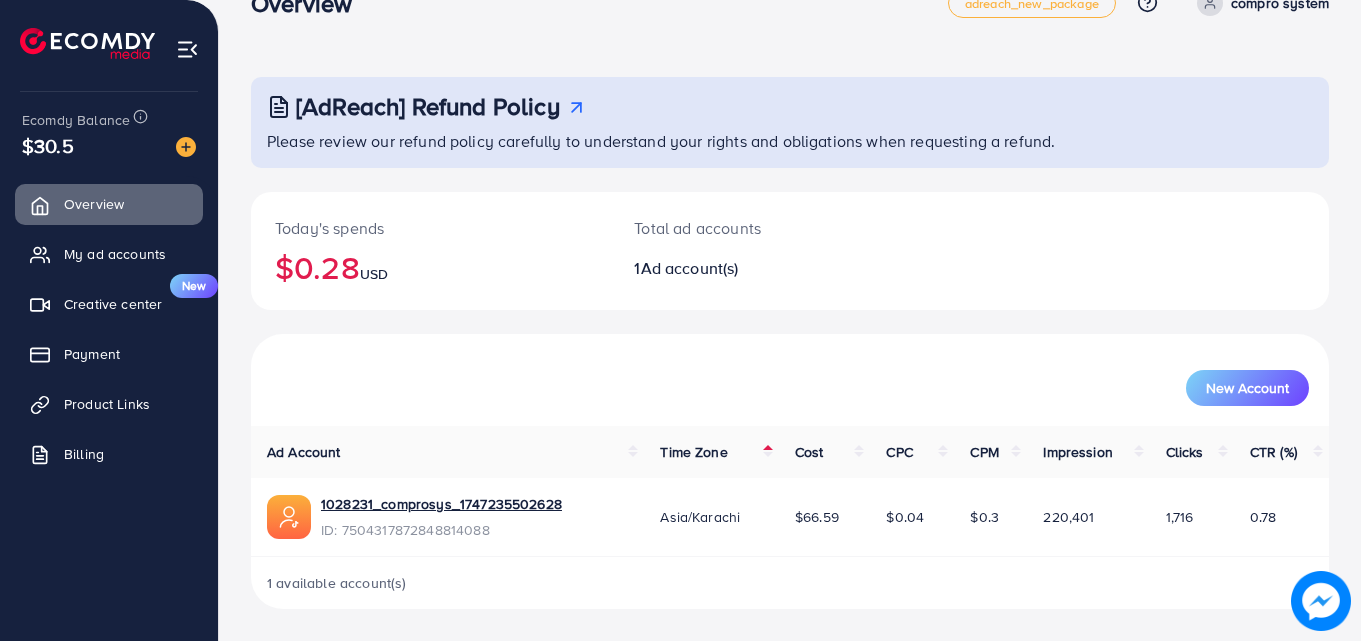 click on "Clicks" at bounding box center (1185, 452) 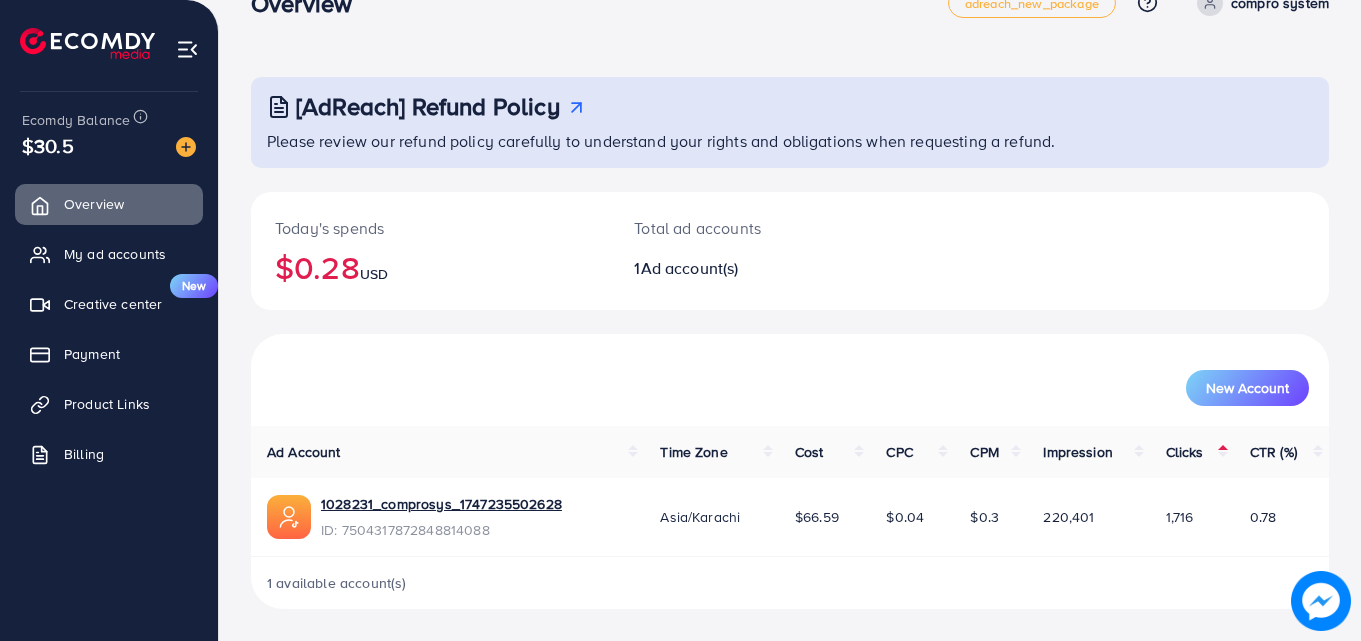 click on "Clicks" at bounding box center [1185, 452] 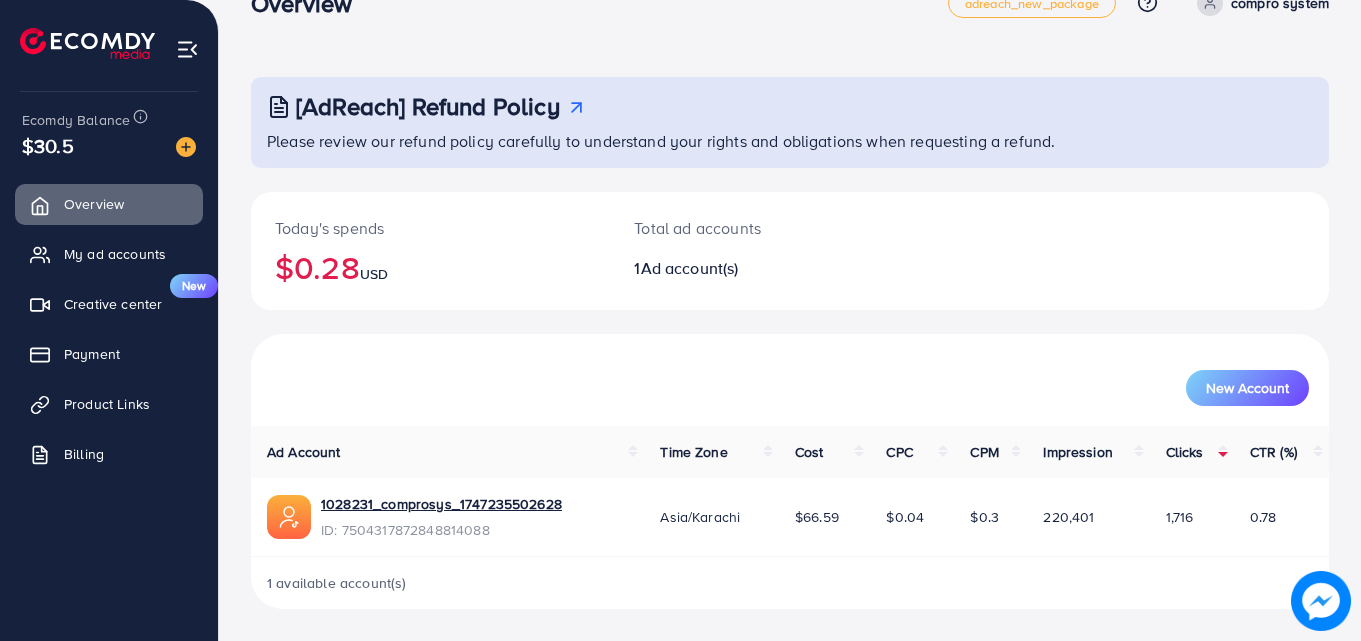 click on "Clicks" at bounding box center [1185, 452] 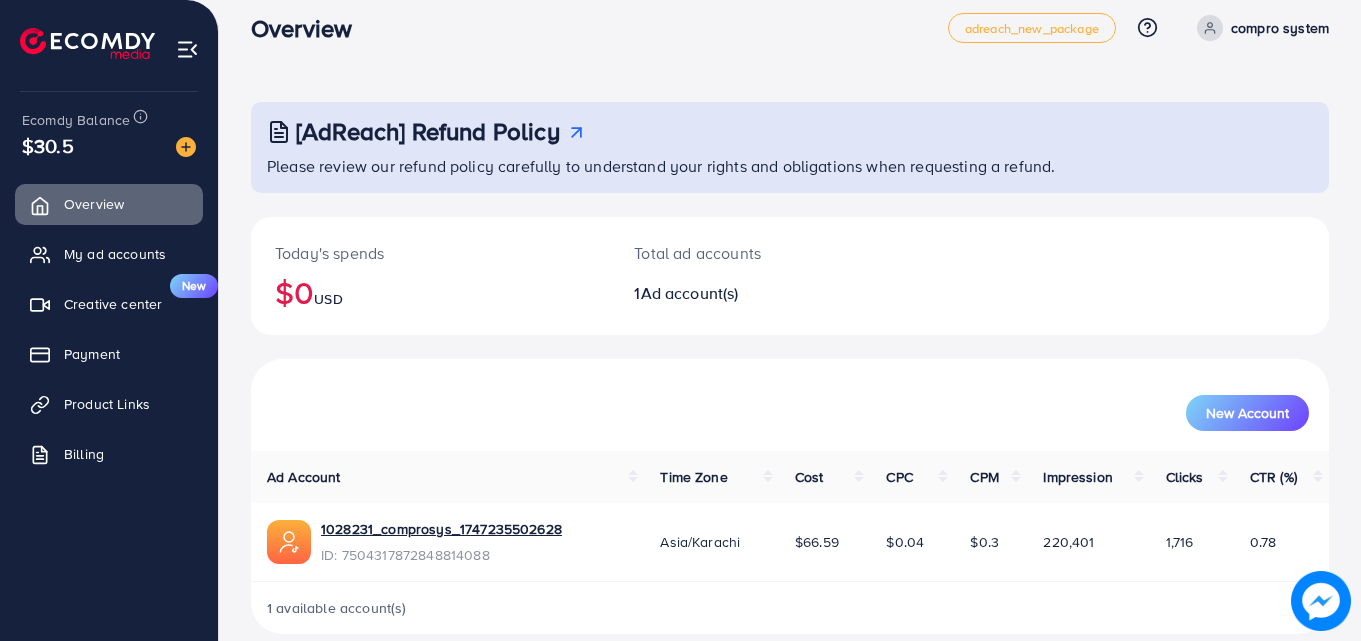 scroll, scrollTop: 0, scrollLeft: 0, axis: both 